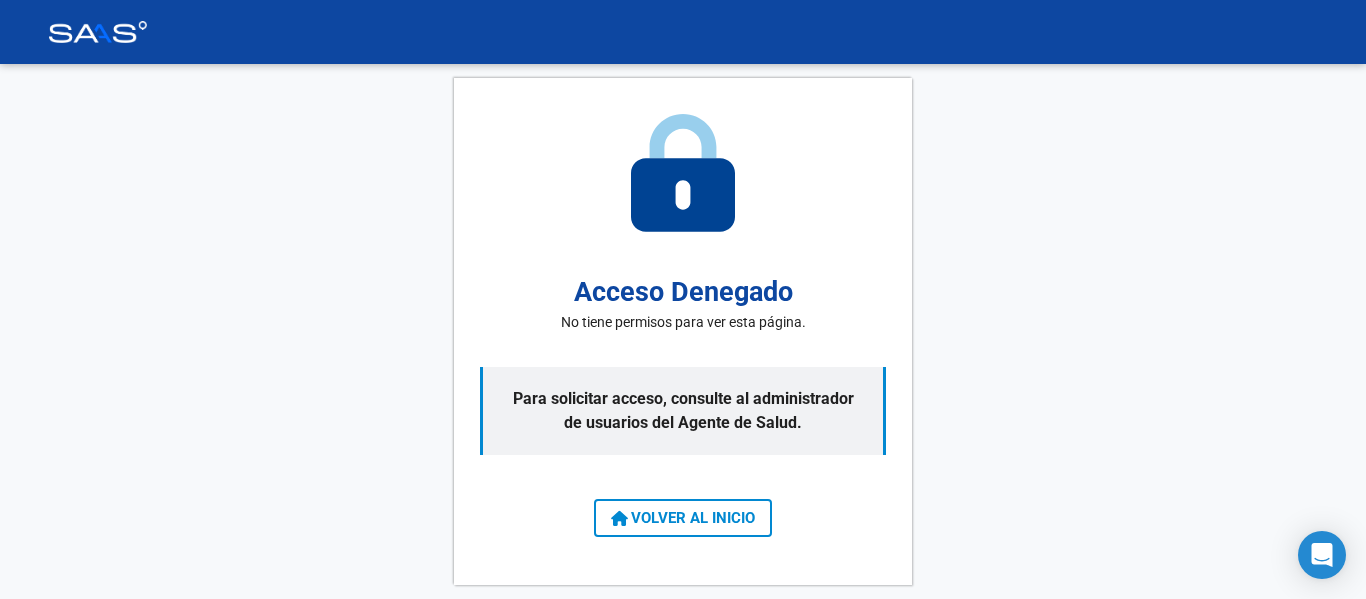 scroll, scrollTop: 0, scrollLeft: 0, axis: both 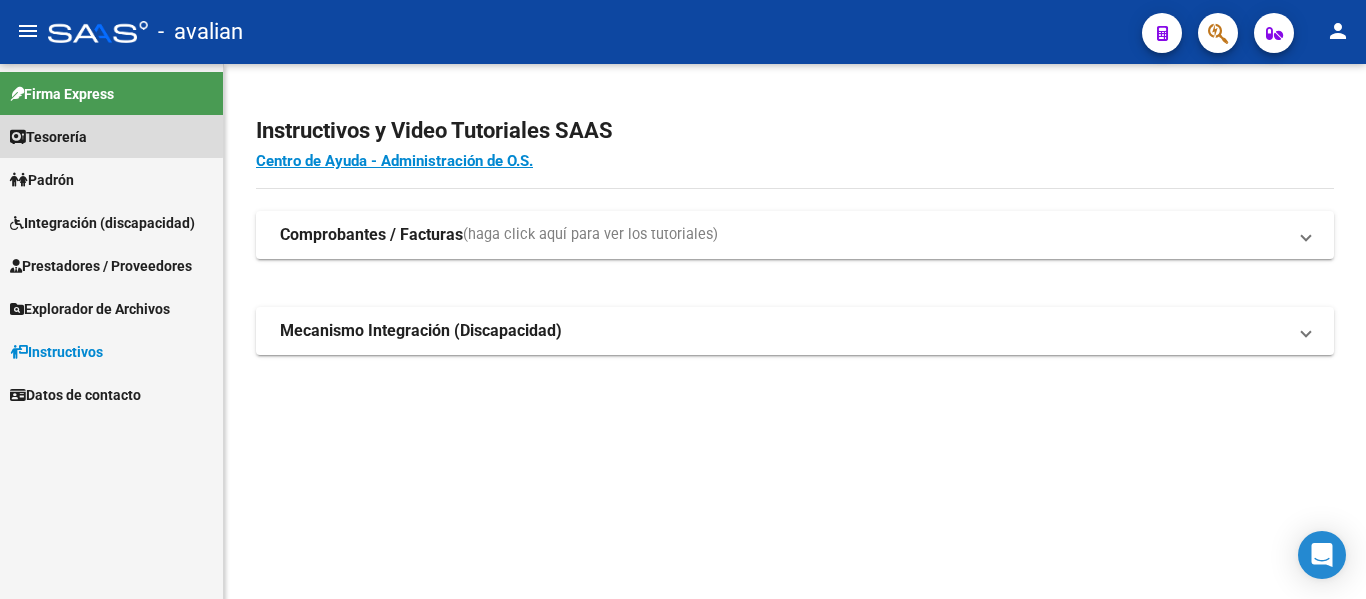 click on "Tesorería" at bounding box center (48, 137) 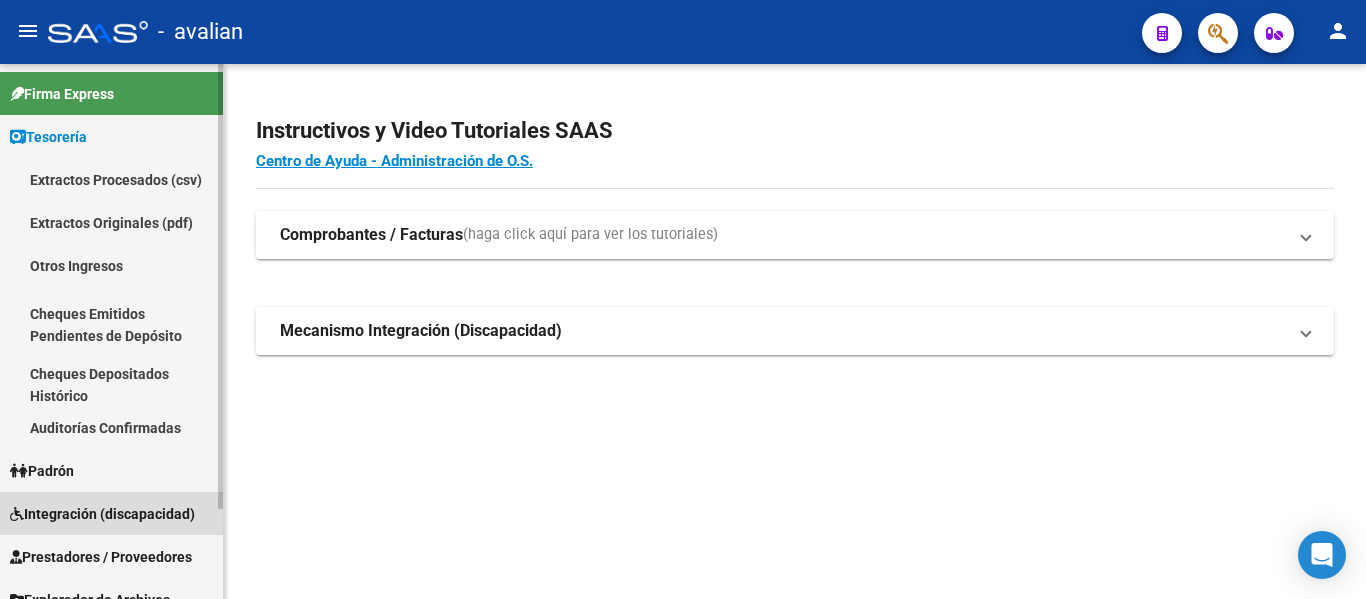 click on "Integración (discapacidad)" at bounding box center [102, 514] 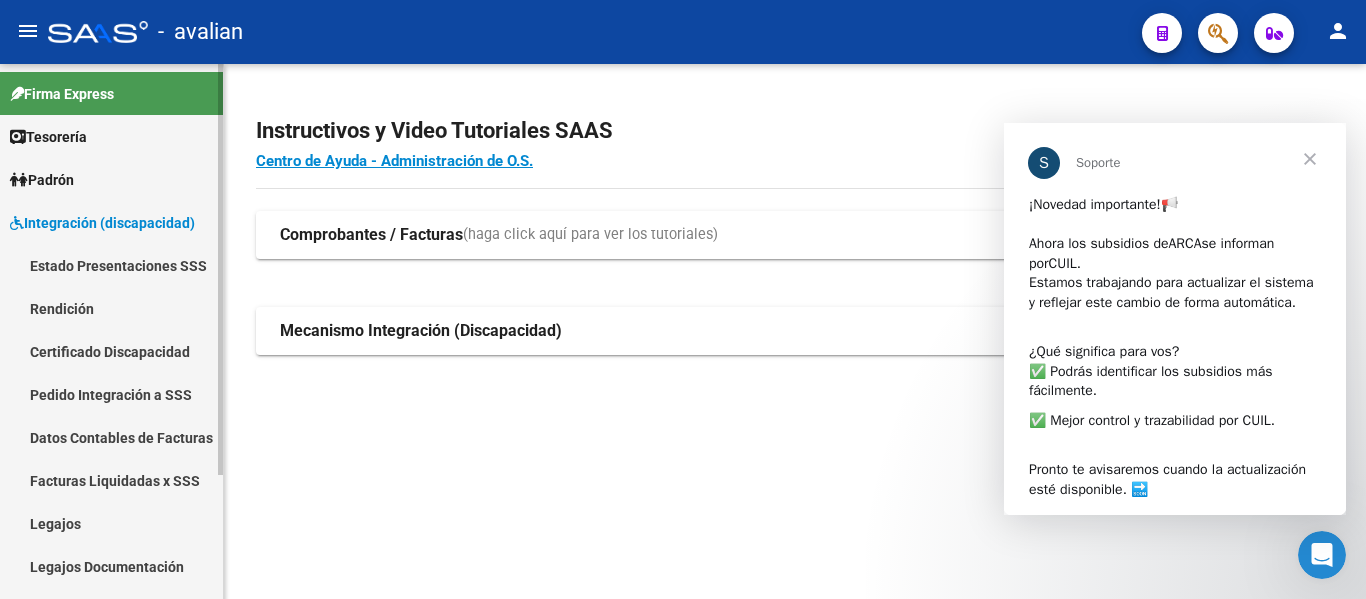 scroll, scrollTop: 0, scrollLeft: 0, axis: both 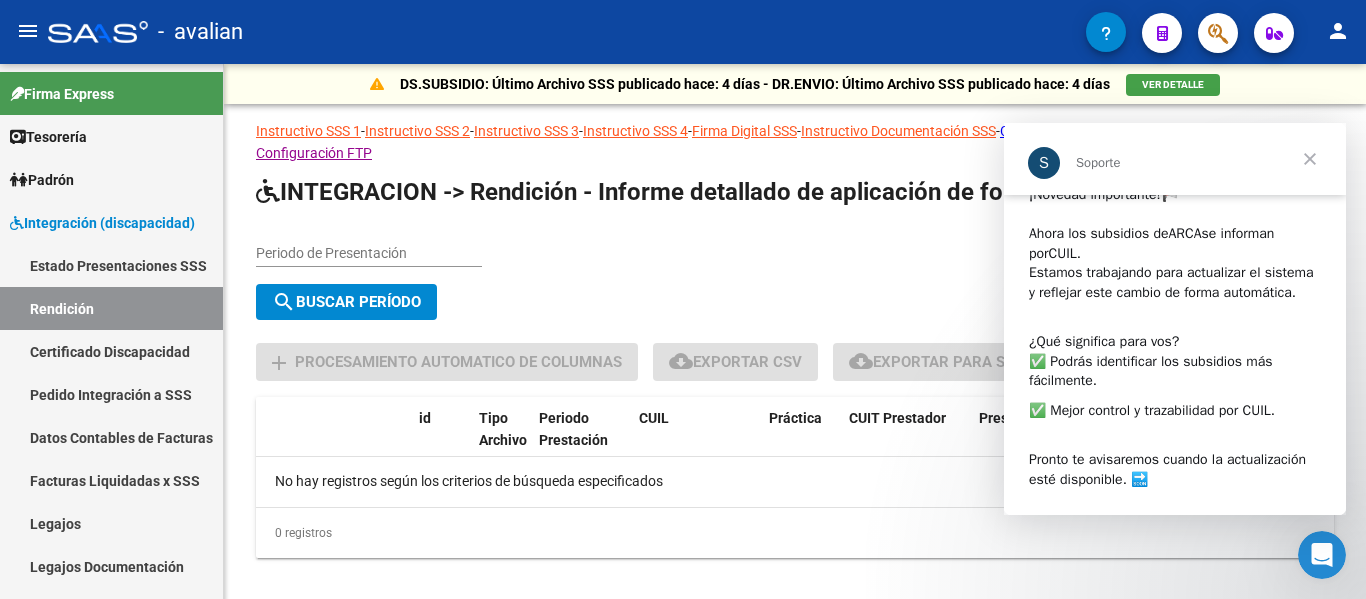 click at bounding box center [1310, 159] 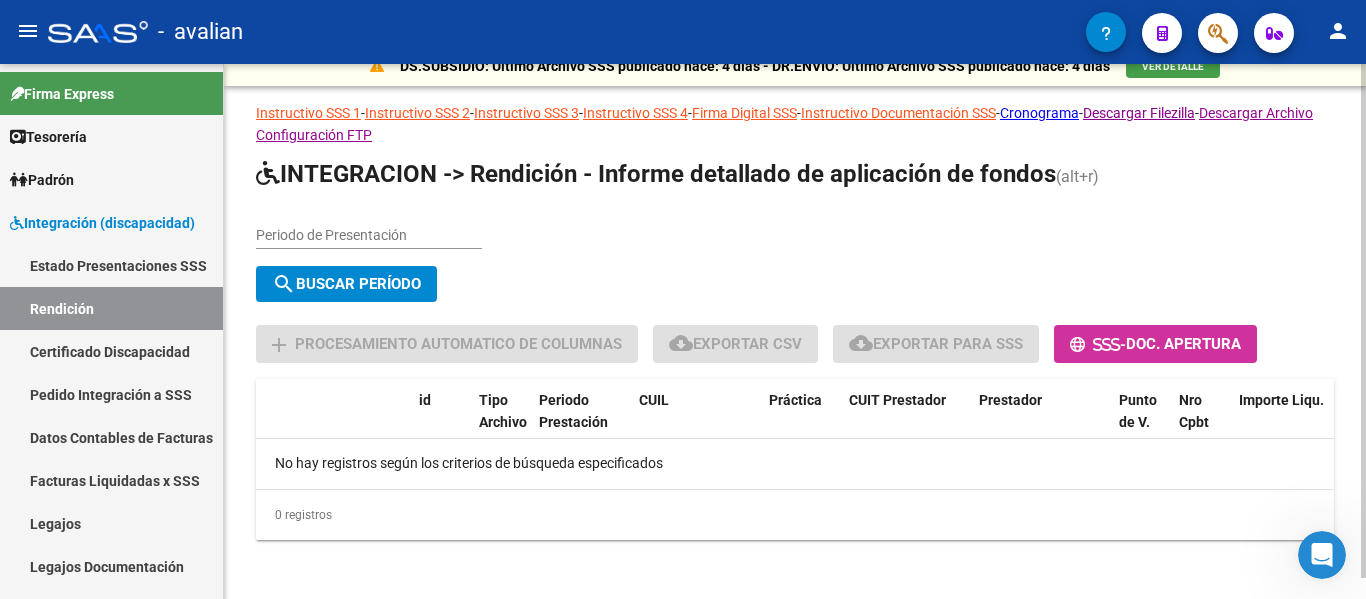 scroll, scrollTop: 22, scrollLeft: 0, axis: vertical 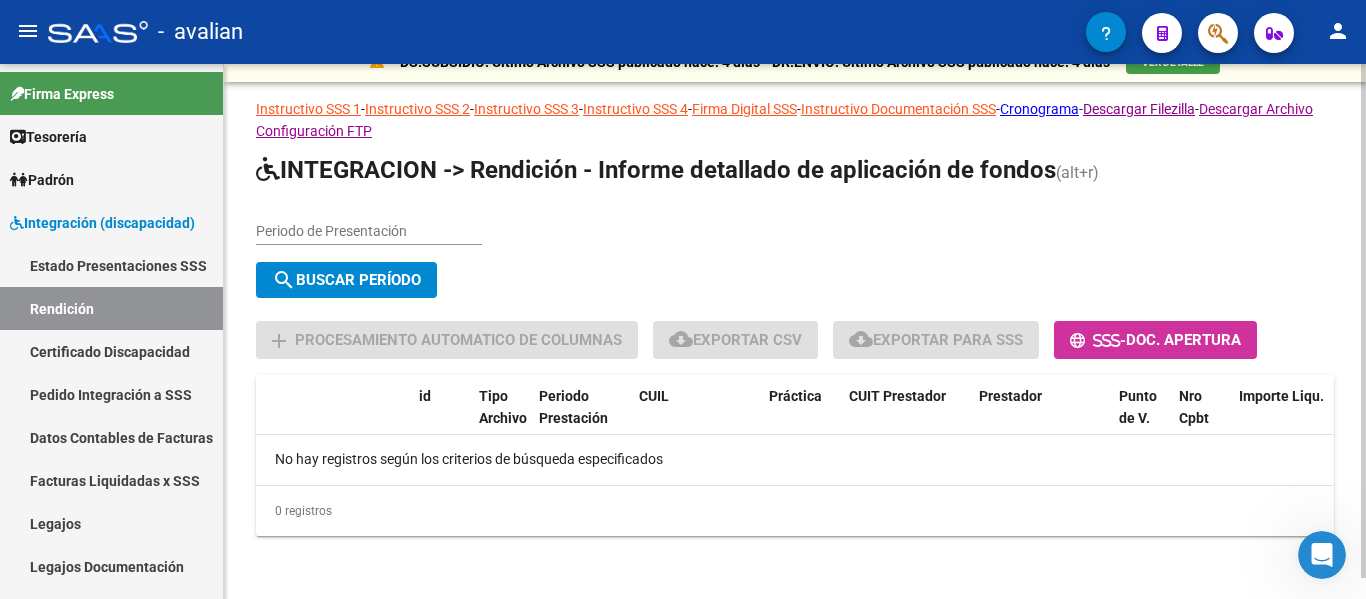 click on "Periodo de Presentación" 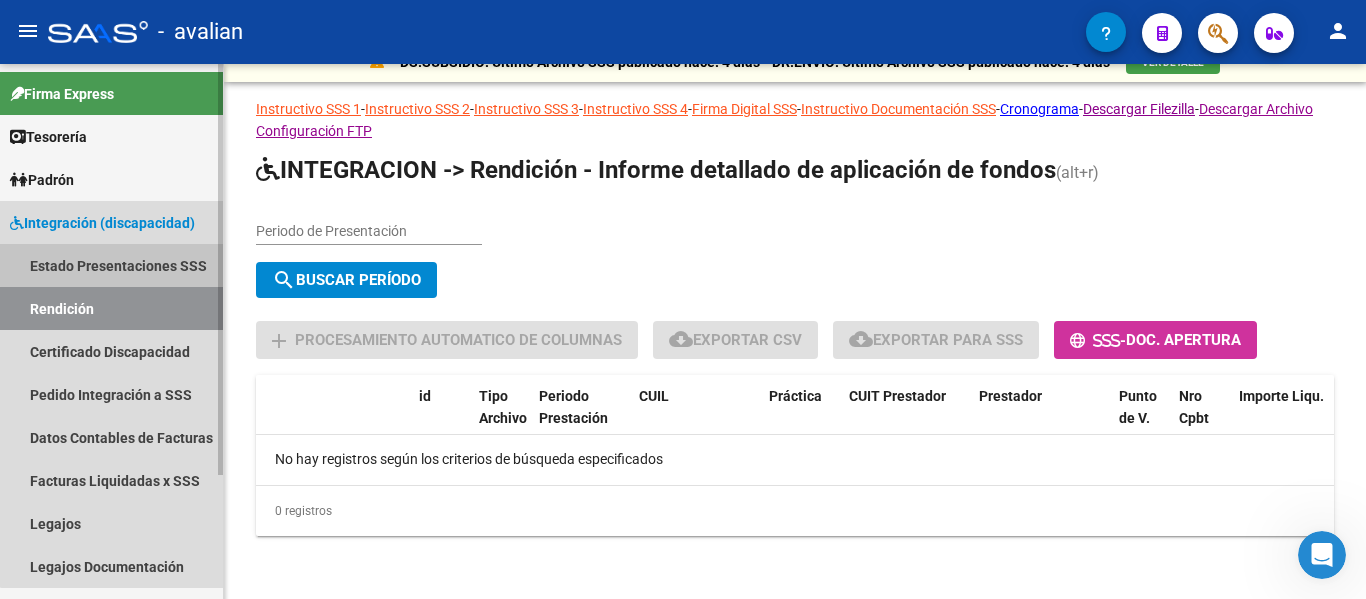 click on "Estado Presentaciones SSS" at bounding box center (111, 265) 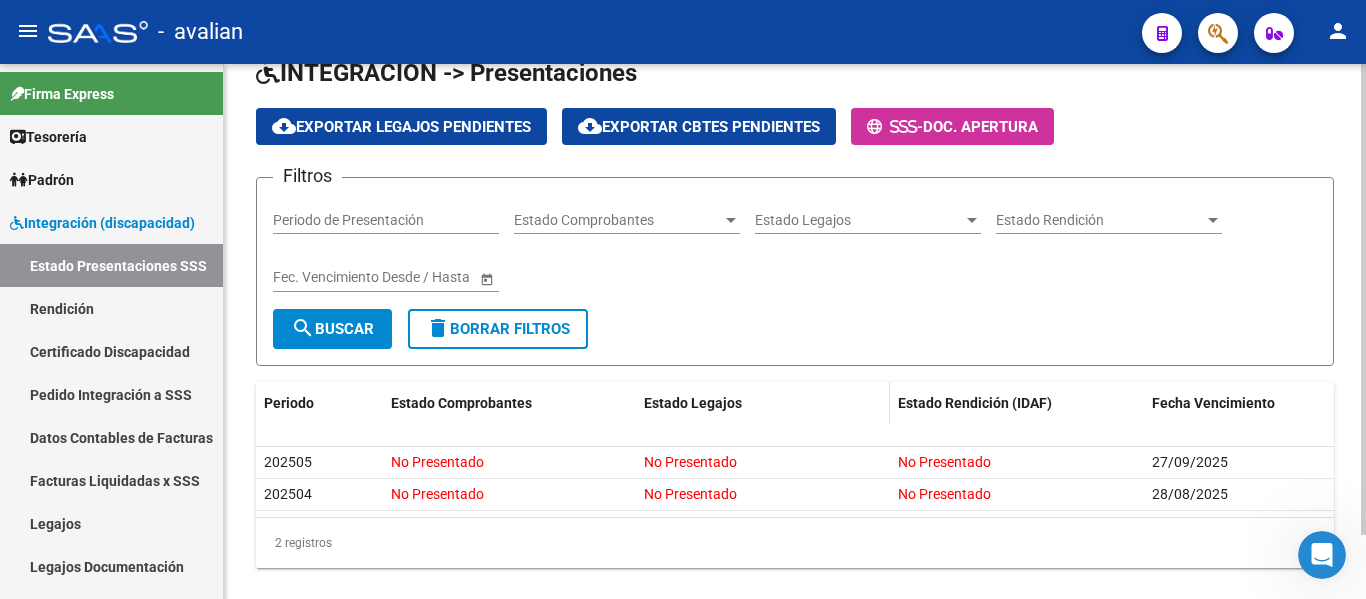 scroll, scrollTop: 73, scrollLeft: 0, axis: vertical 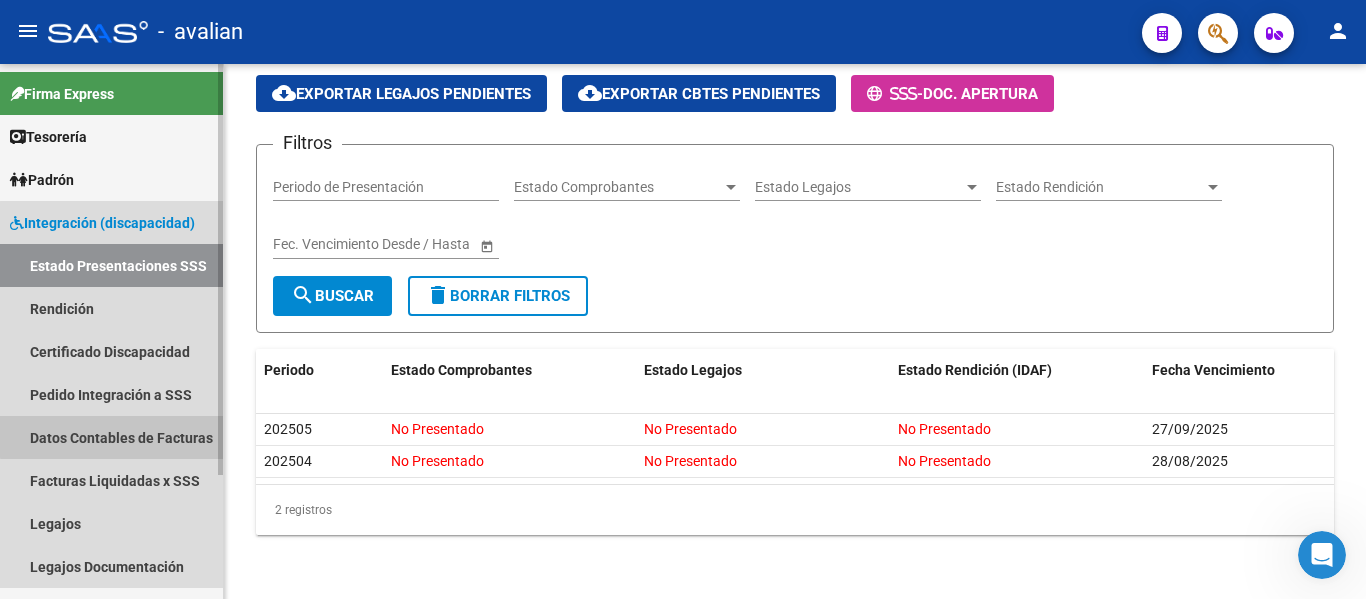 click on "Datos Contables de Facturas" at bounding box center (111, 437) 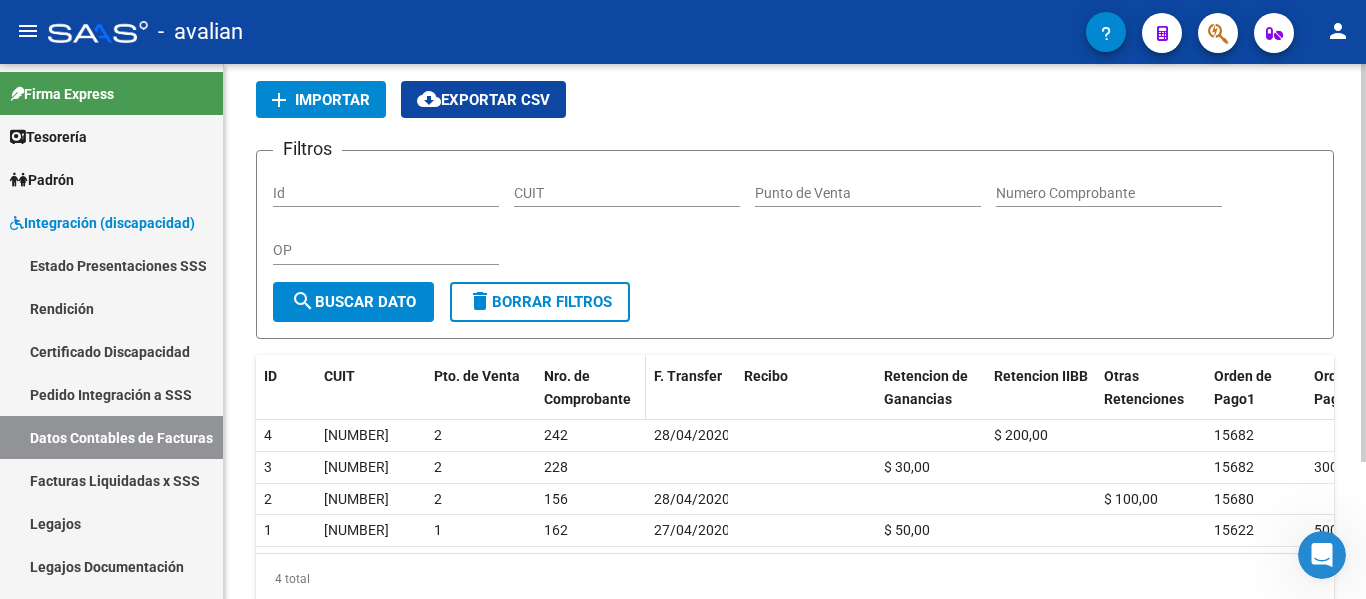 scroll, scrollTop: 185, scrollLeft: 0, axis: vertical 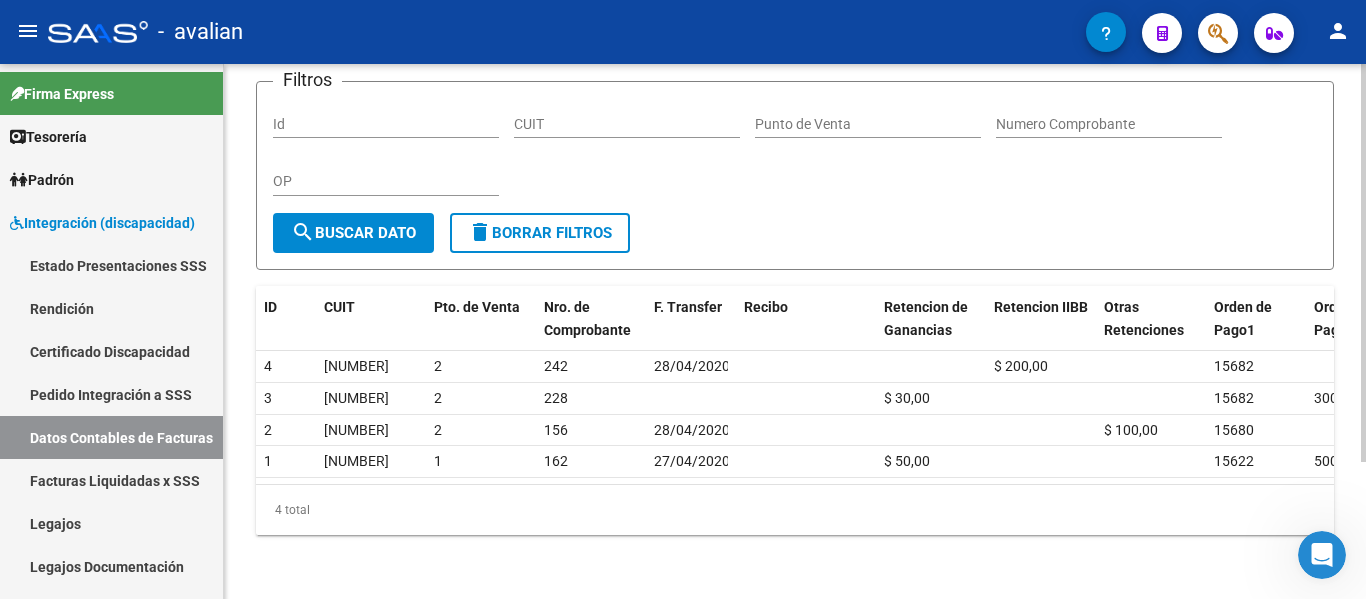 drag, startPoint x: 800, startPoint y: 490, endPoint x: 1152, endPoint y: 524, distance: 353.63824 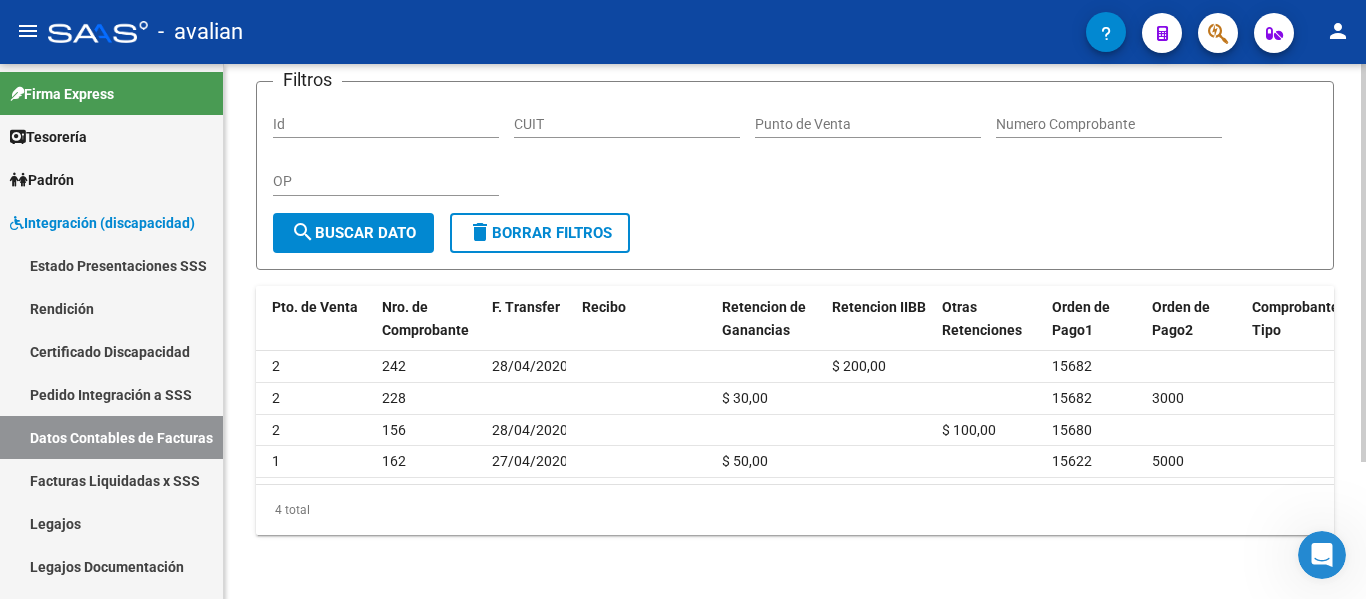 scroll, scrollTop: 0, scrollLeft: 0, axis: both 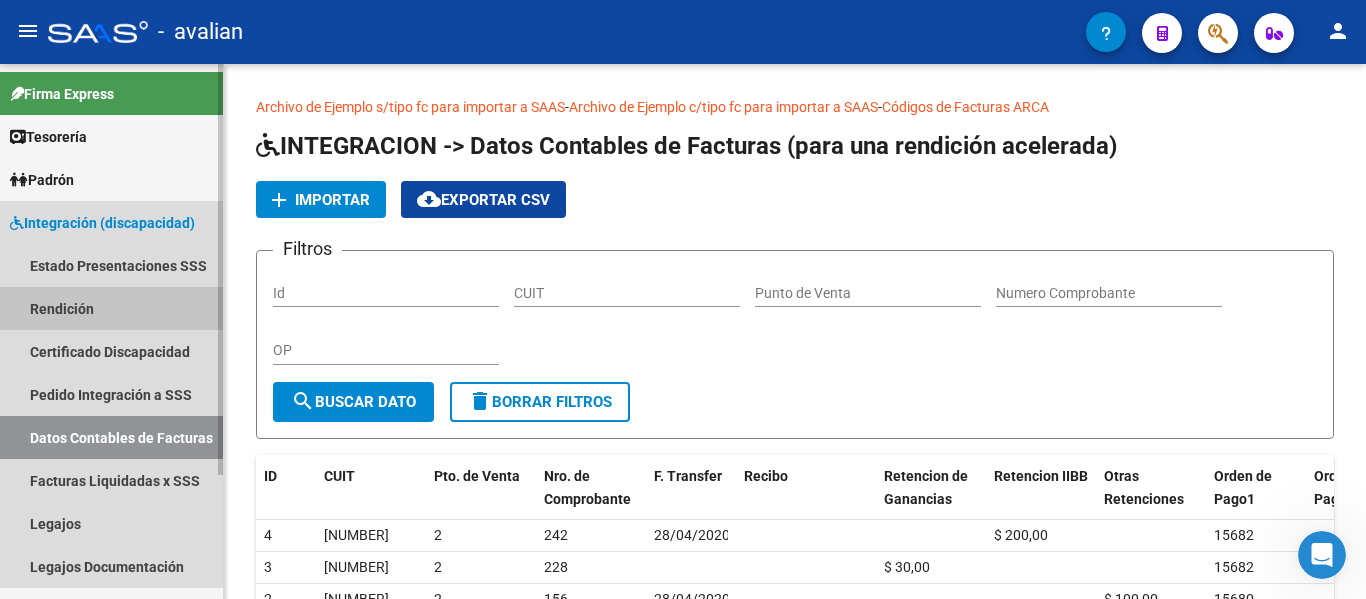 click on "Rendición" at bounding box center [111, 308] 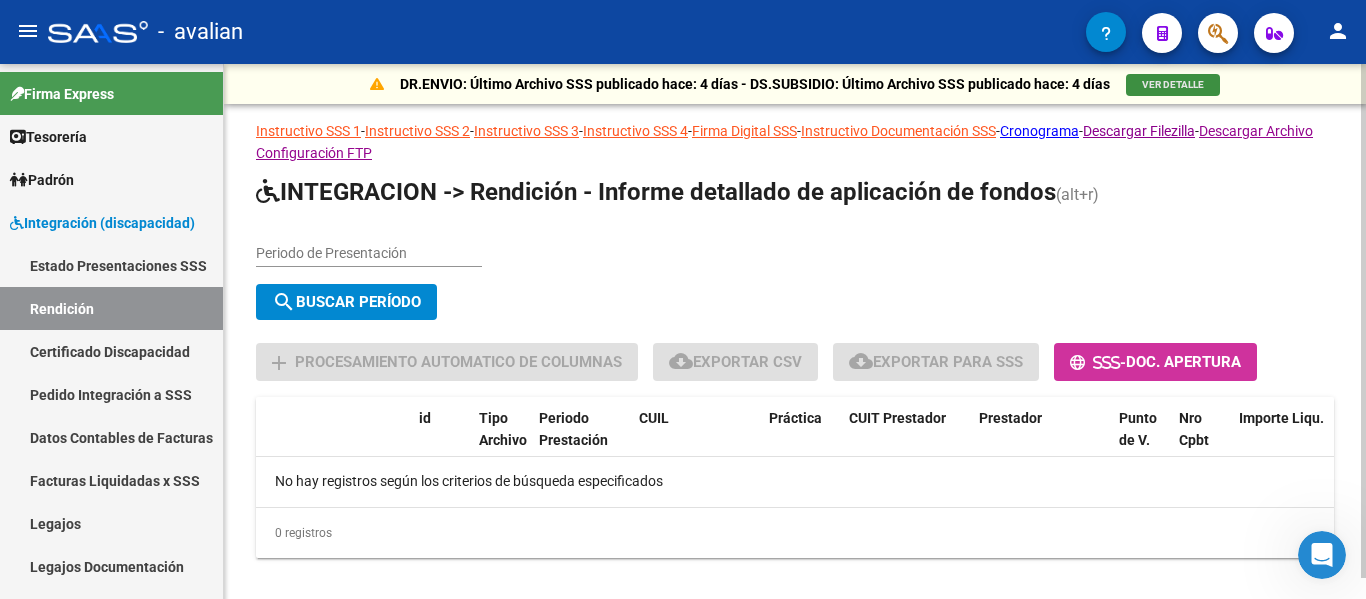 click on "VER DETALLE" 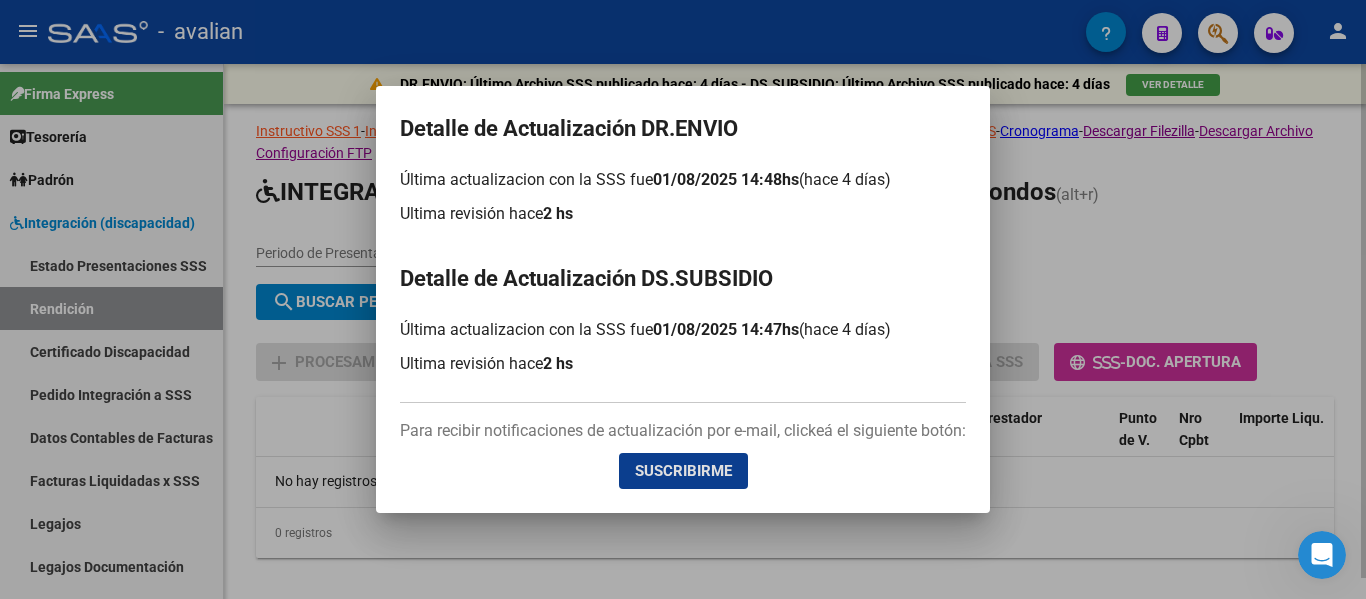 click at bounding box center (683, 299) 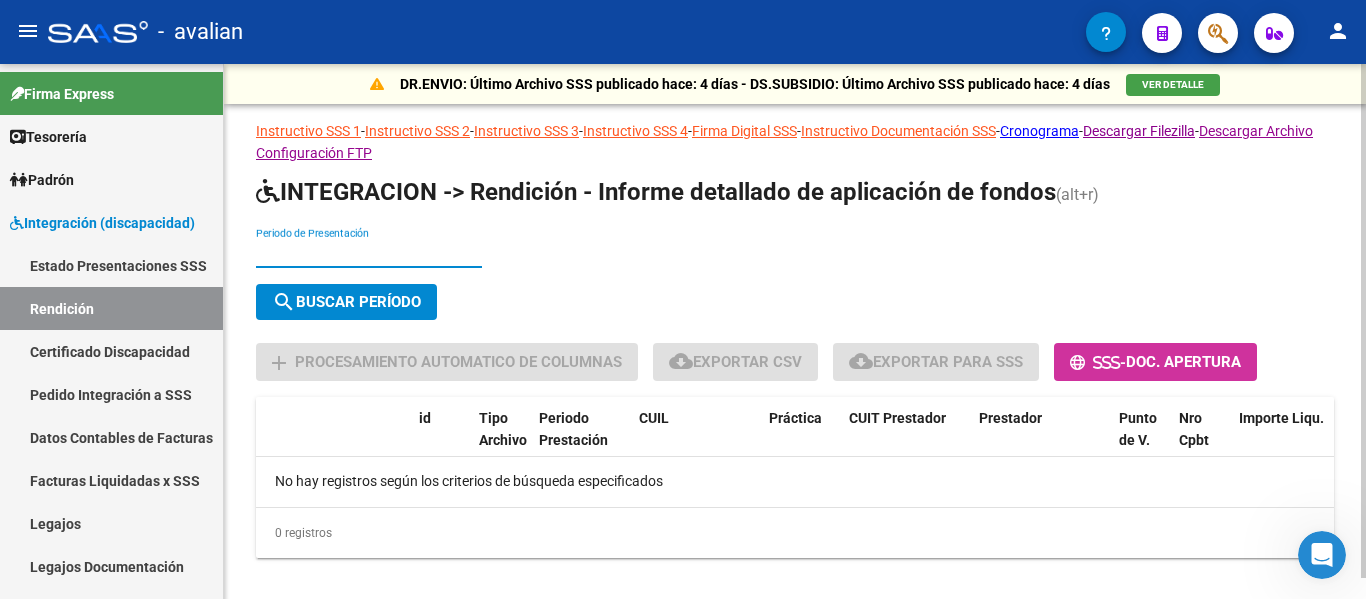 click on "Periodo de Presentación" at bounding box center (369, 253) 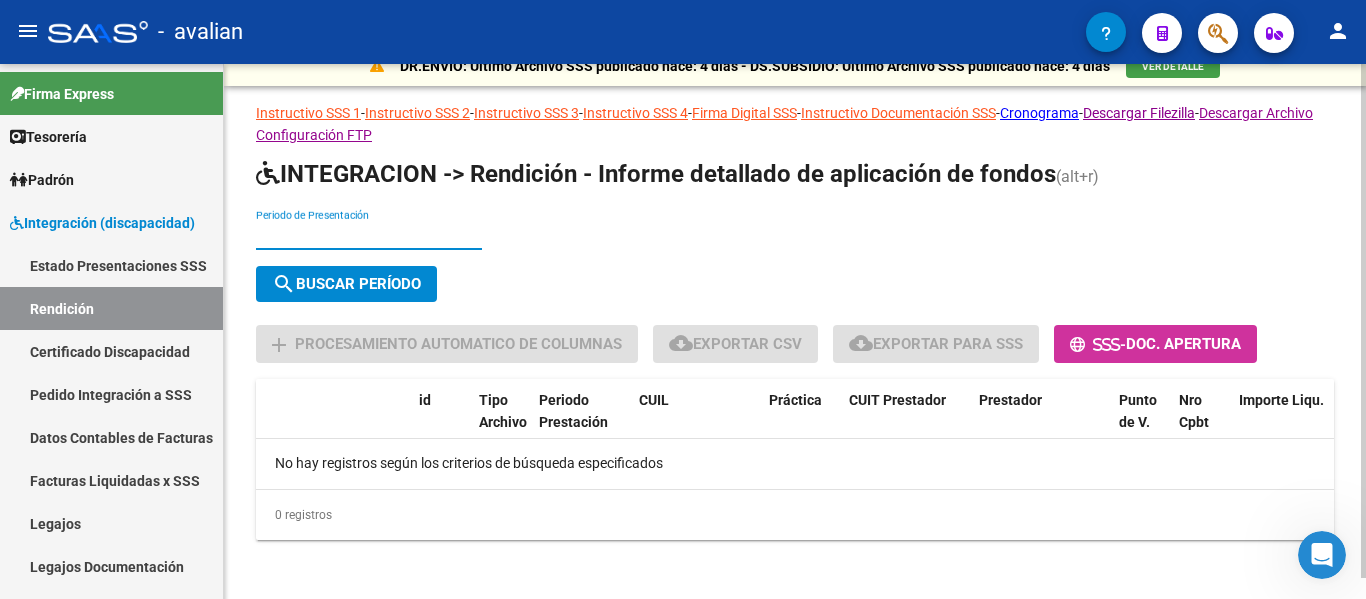 scroll, scrollTop: 22, scrollLeft: 0, axis: vertical 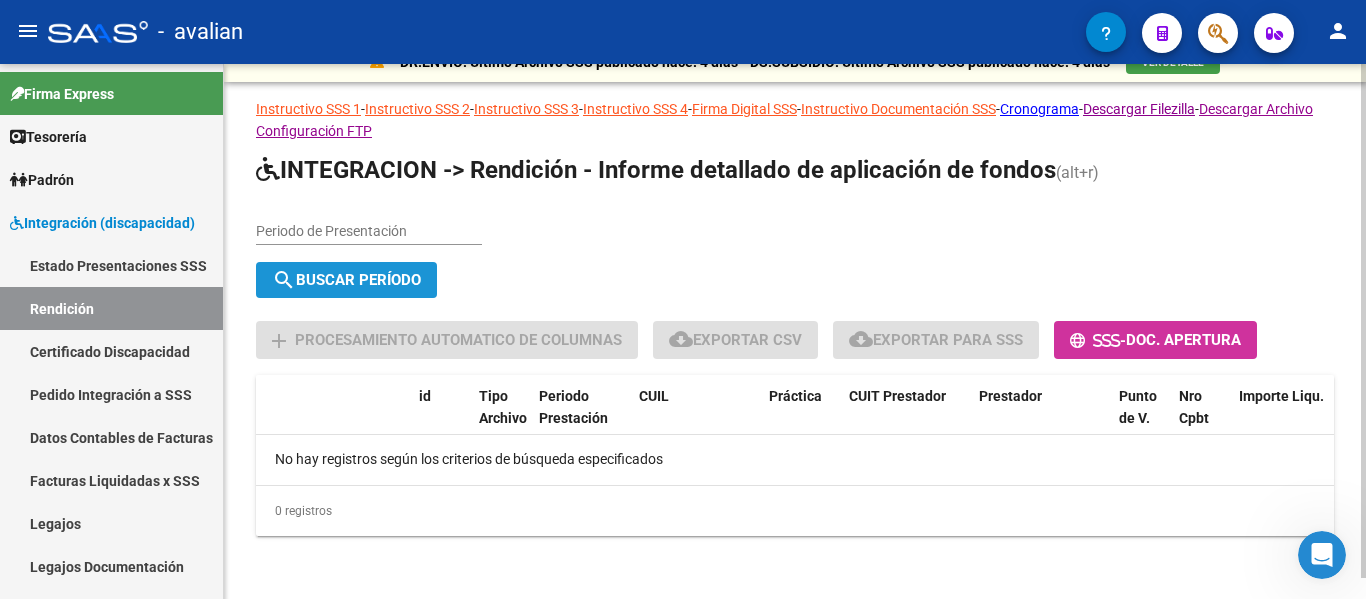 click on "search  Buscar Período" 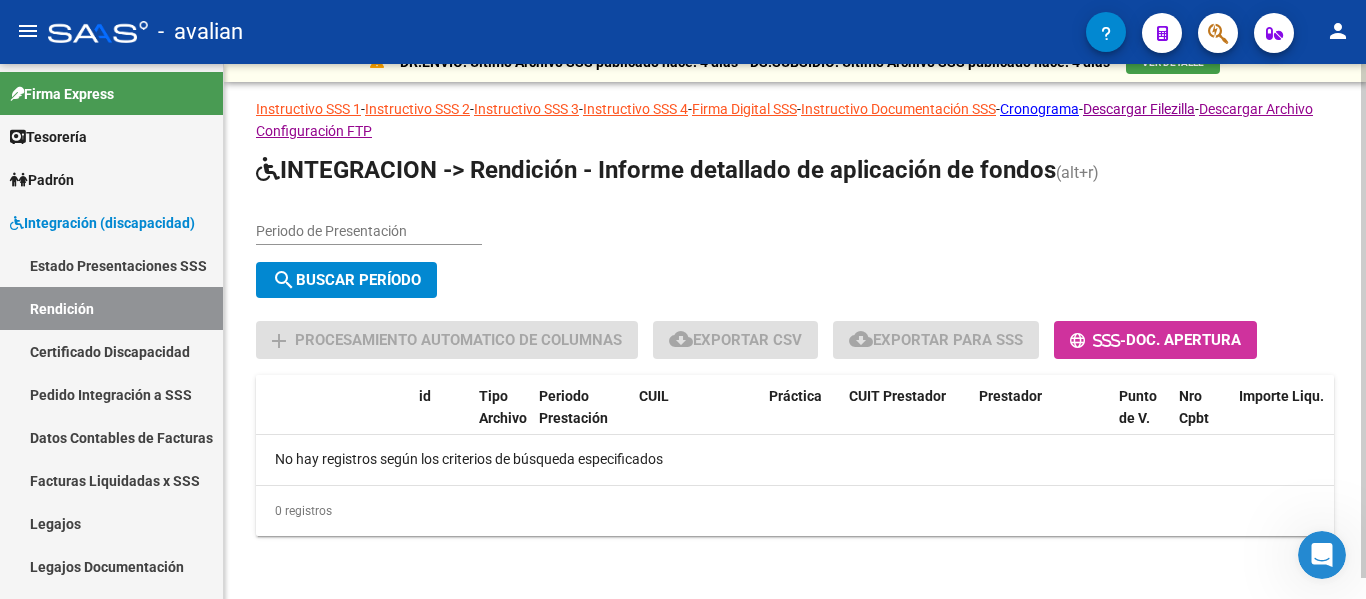 click on "Periodo de Presentación" 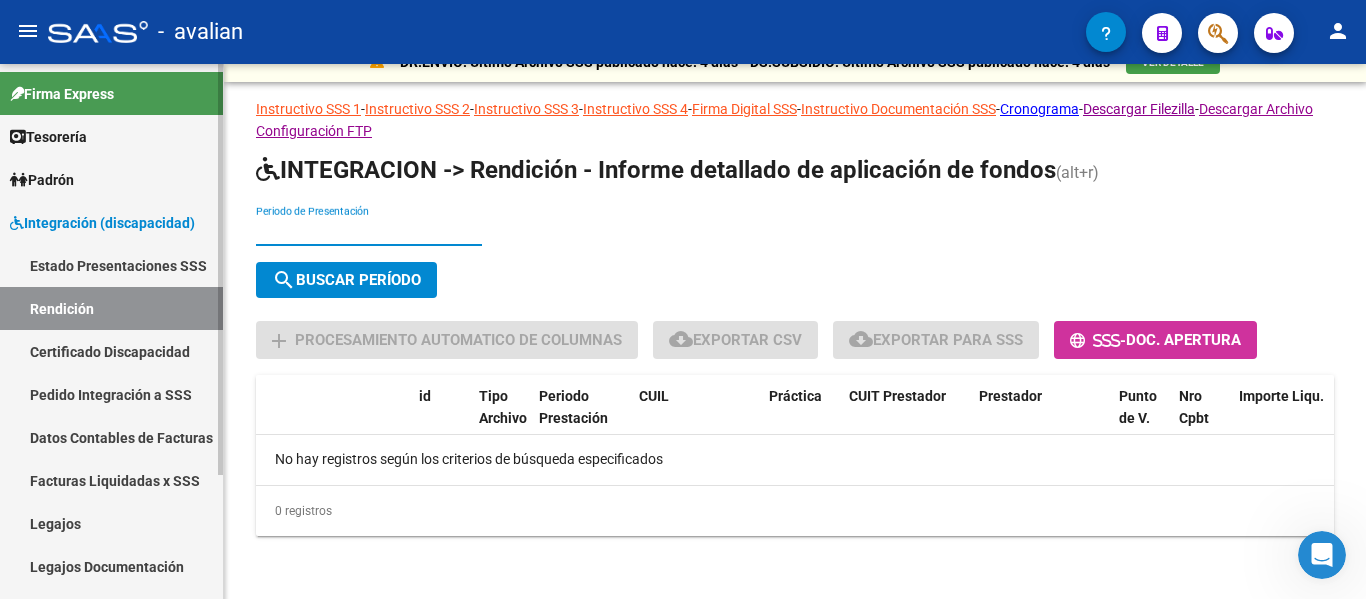 click on "Legajos" at bounding box center (111, 523) 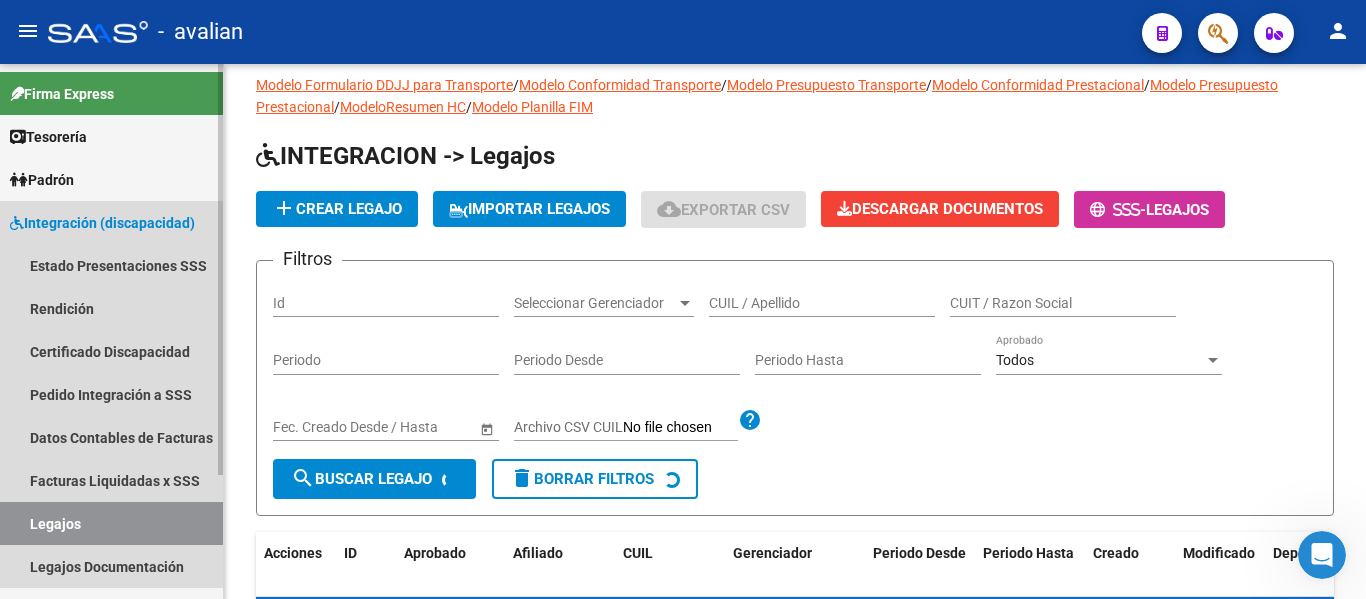 scroll, scrollTop: 0, scrollLeft: 0, axis: both 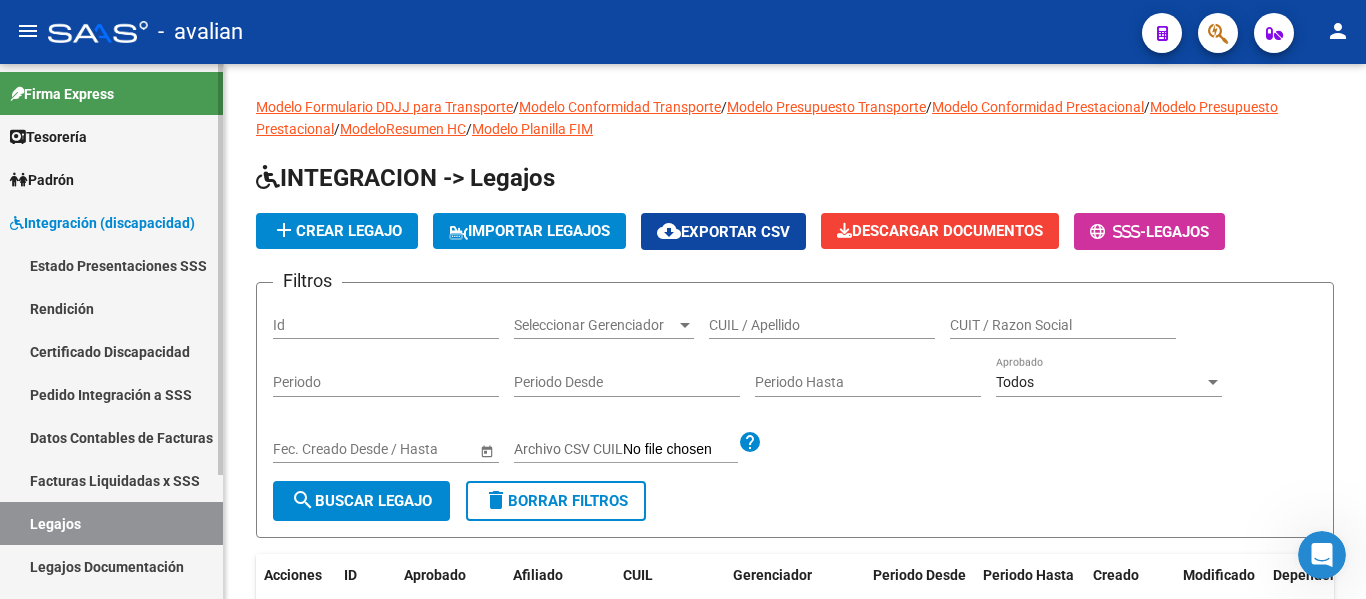 click on "Facturas Liquidadas x SSS" at bounding box center (111, 480) 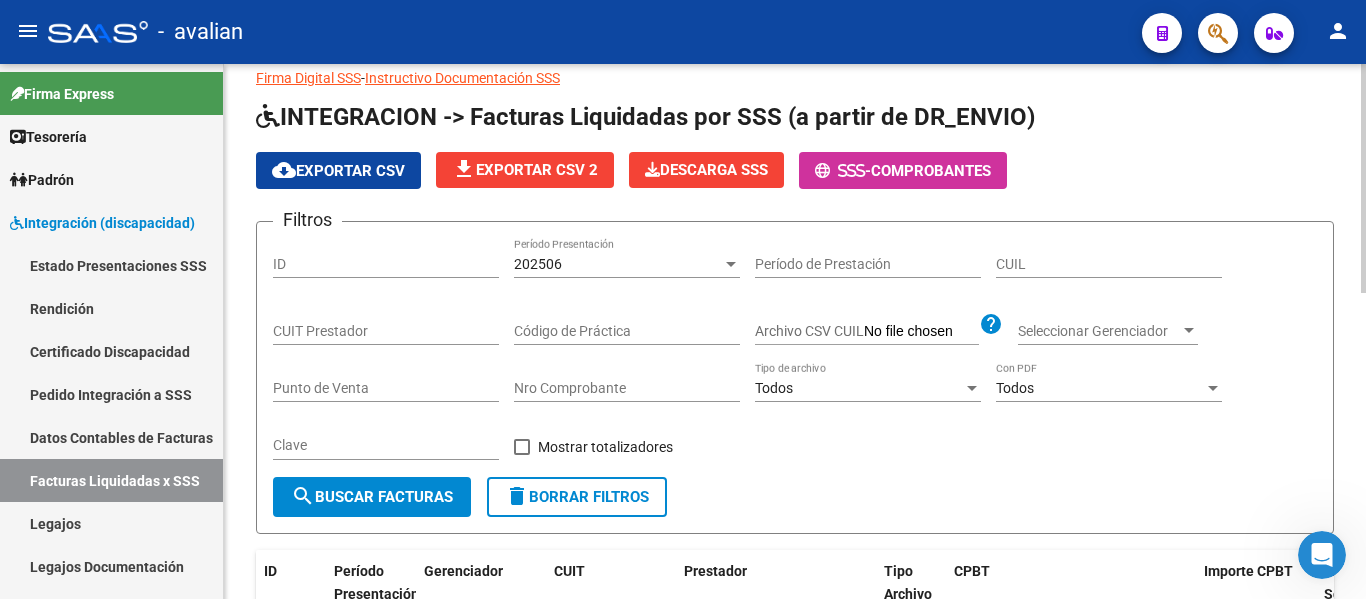 scroll, scrollTop: 200, scrollLeft: 0, axis: vertical 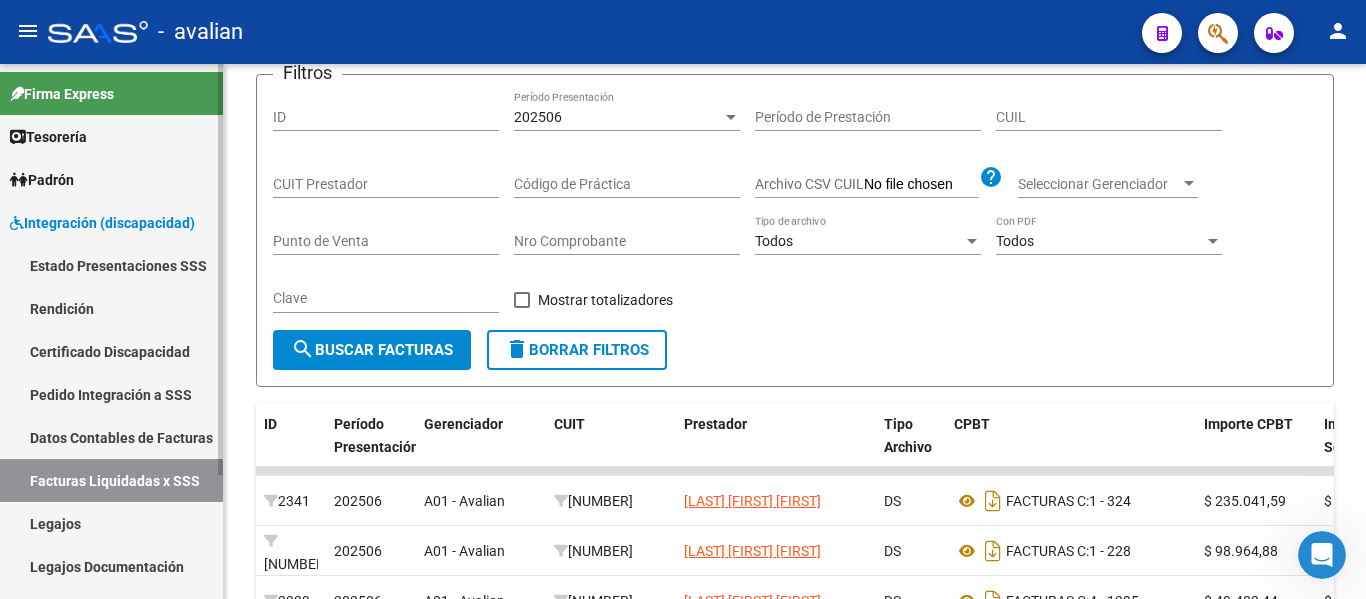 click on "Rendición" at bounding box center [111, 308] 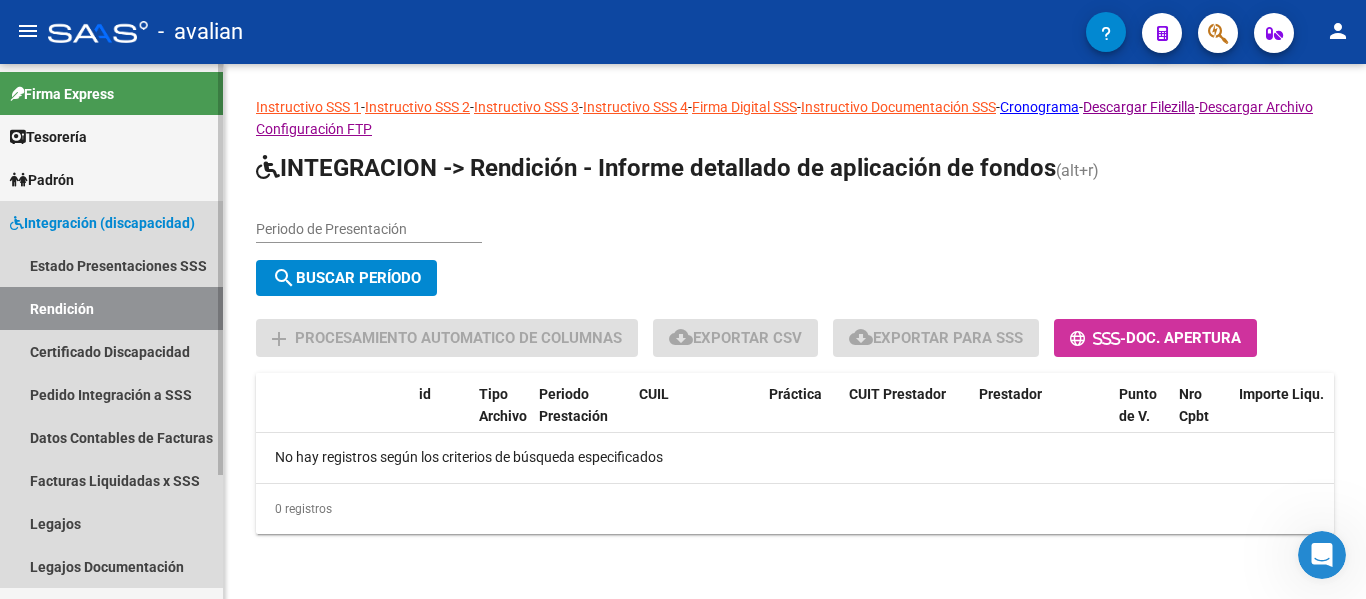 scroll, scrollTop: 0, scrollLeft: 0, axis: both 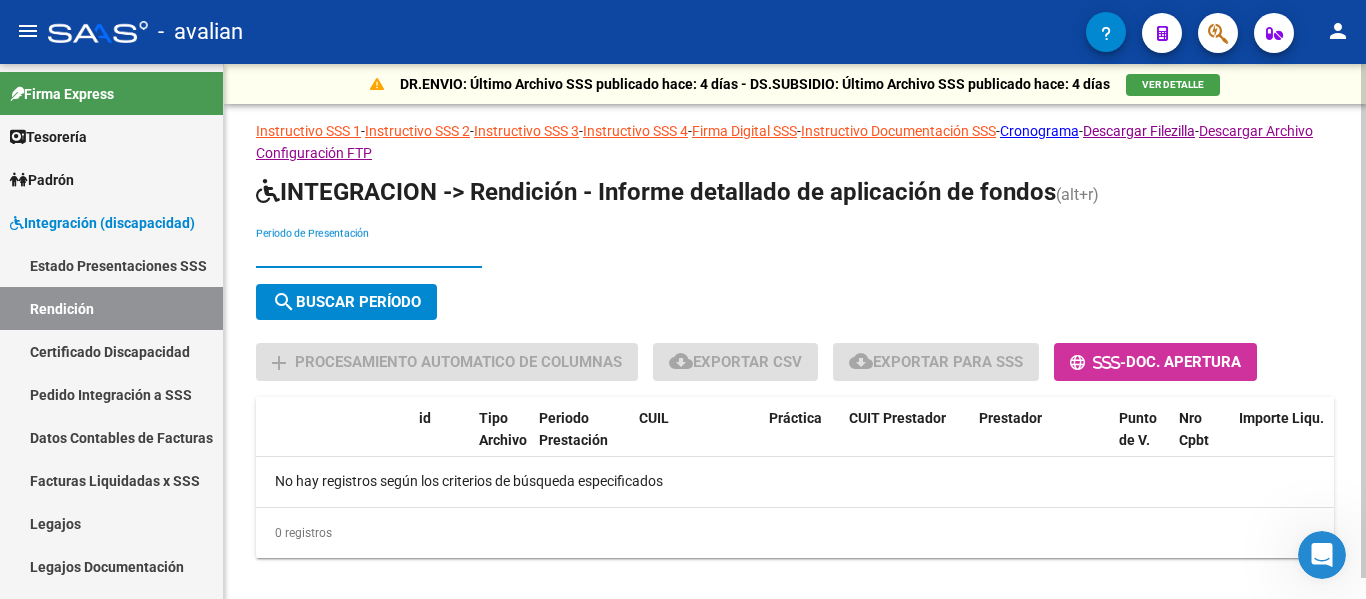 click on "Periodo de Presentación" at bounding box center (369, 253) 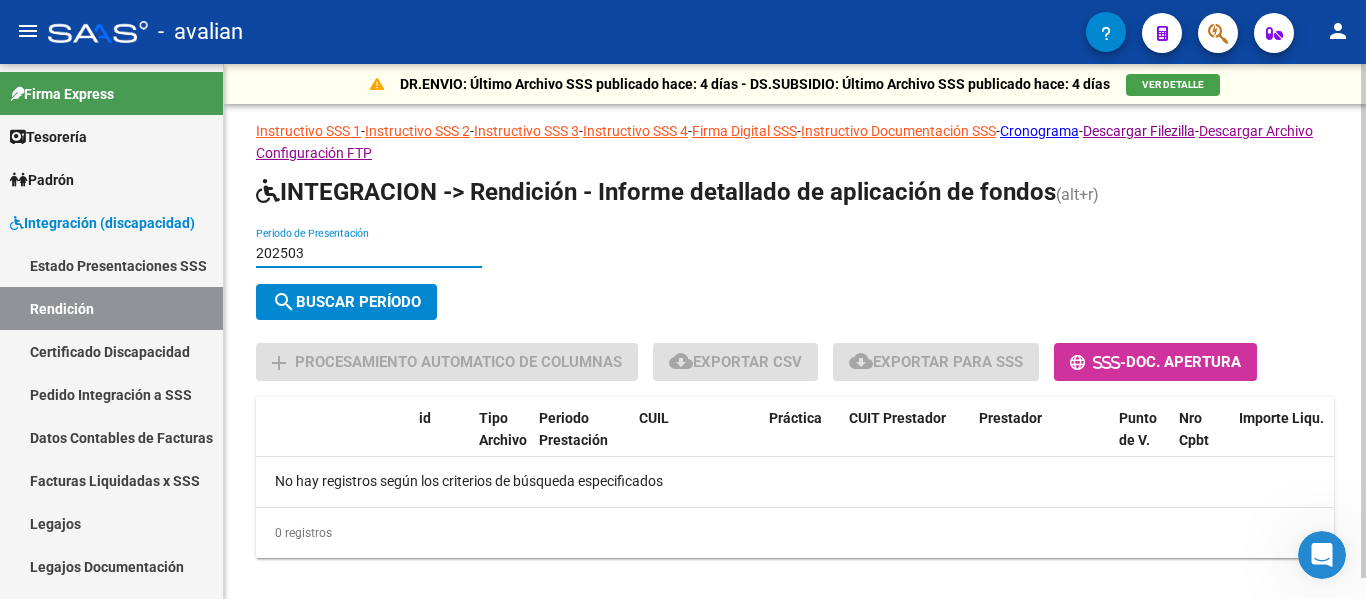 type on "202503" 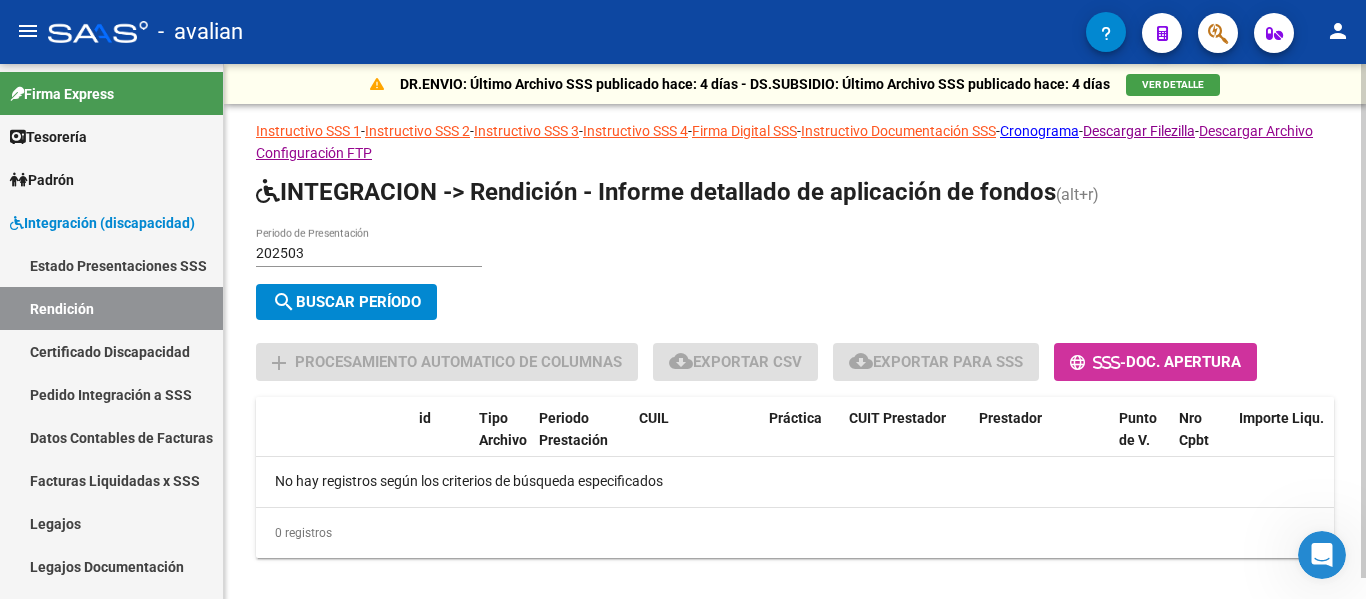 click on "[NUMBER] Periodo de Presentación" 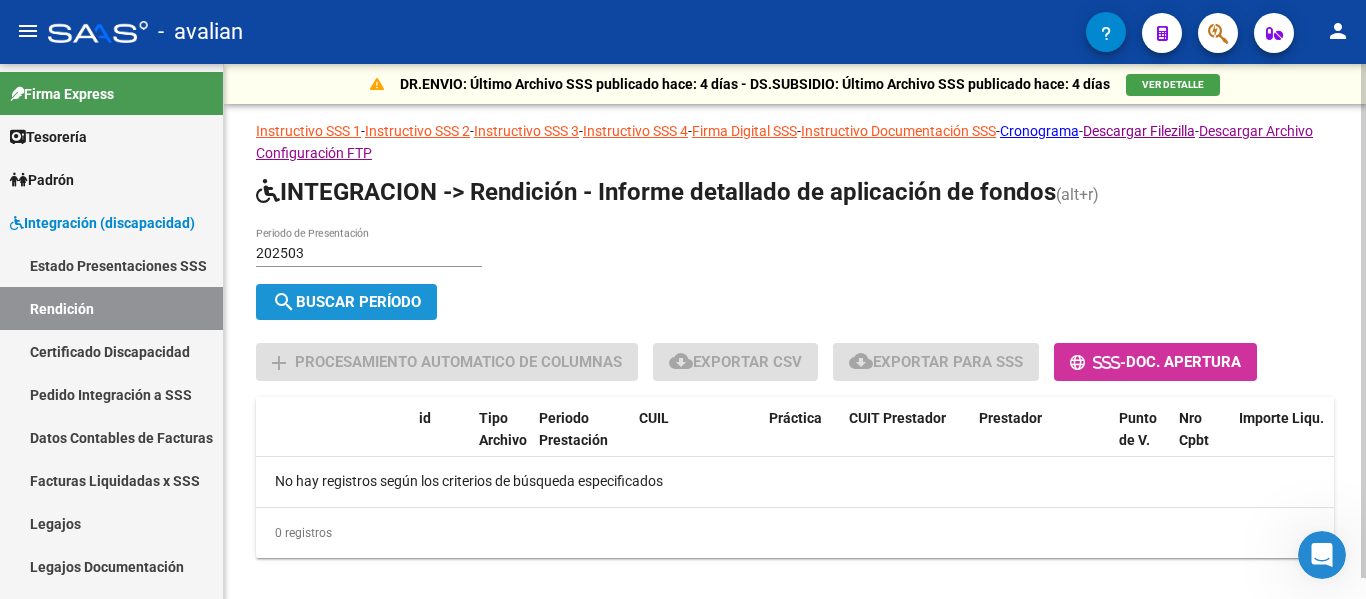 click on "search  Buscar Período" 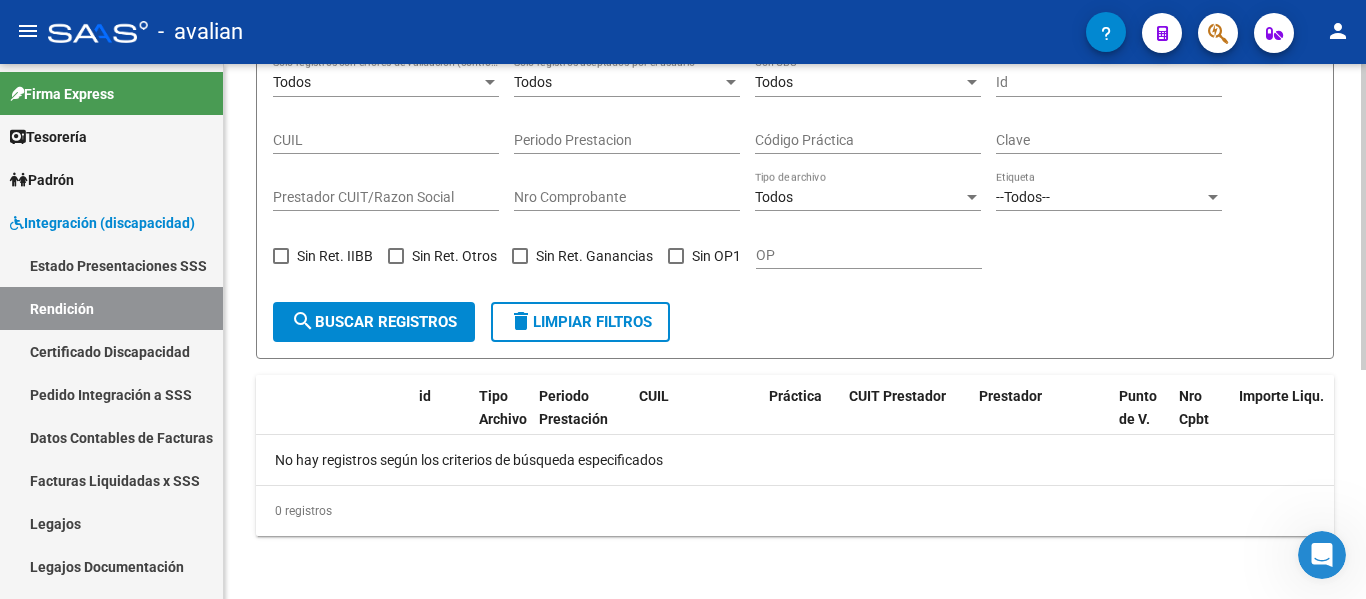 scroll, scrollTop: 1, scrollLeft: 0, axis: vertical 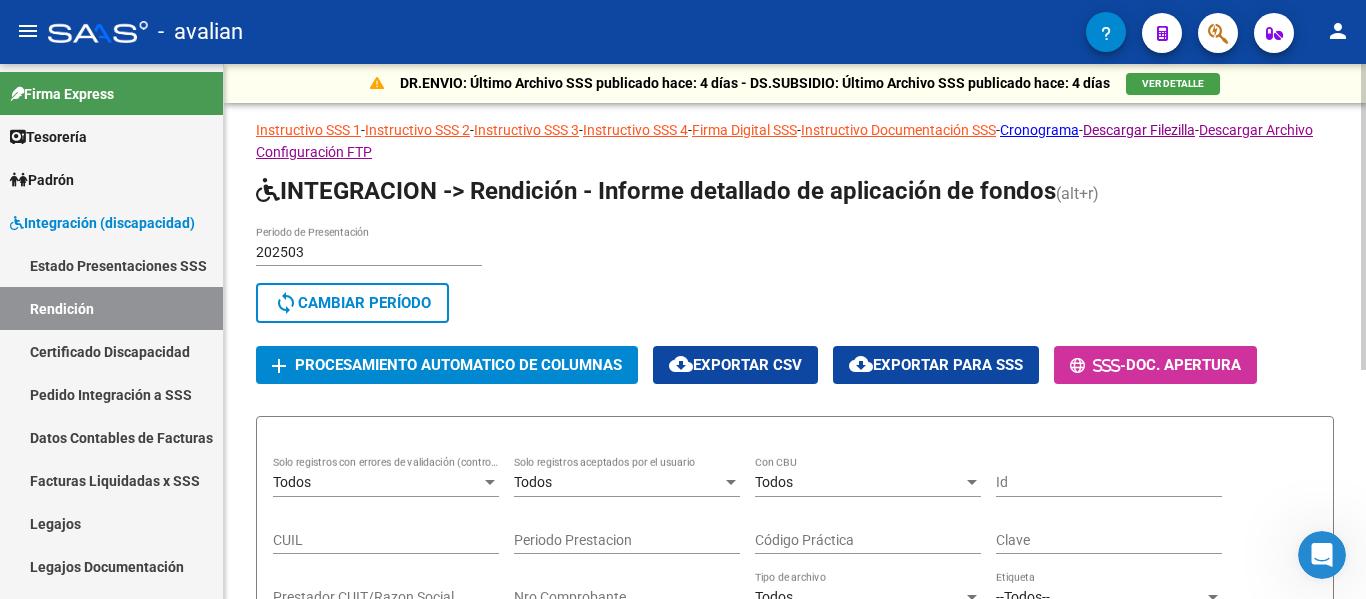 click on "202503" at bounding box center [369, 252] 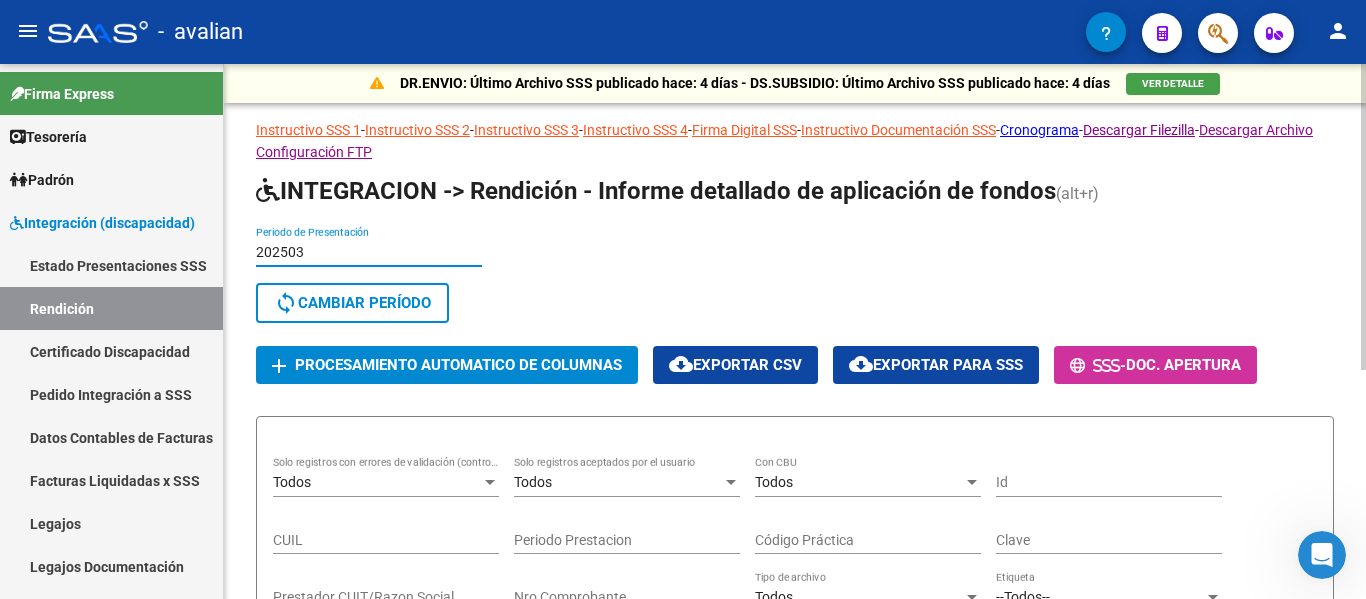 click on "202503" at bounding box center [369, 252] 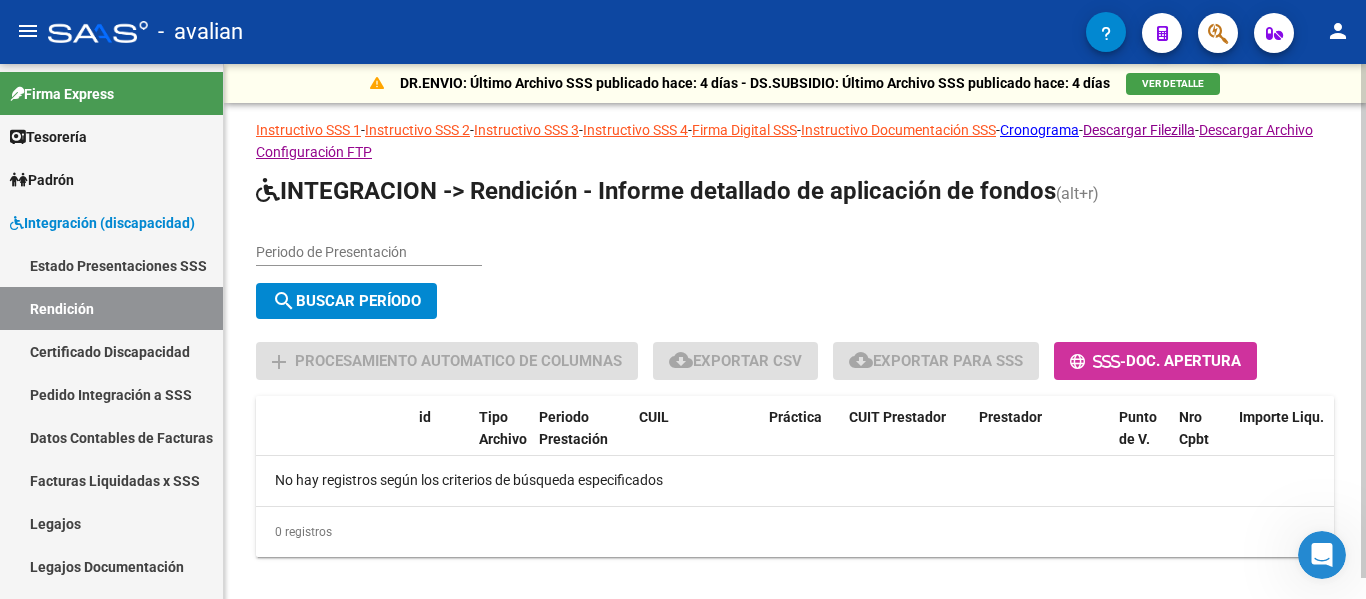 click on "Periodo de Presentación" at bounding box center (369, 252) 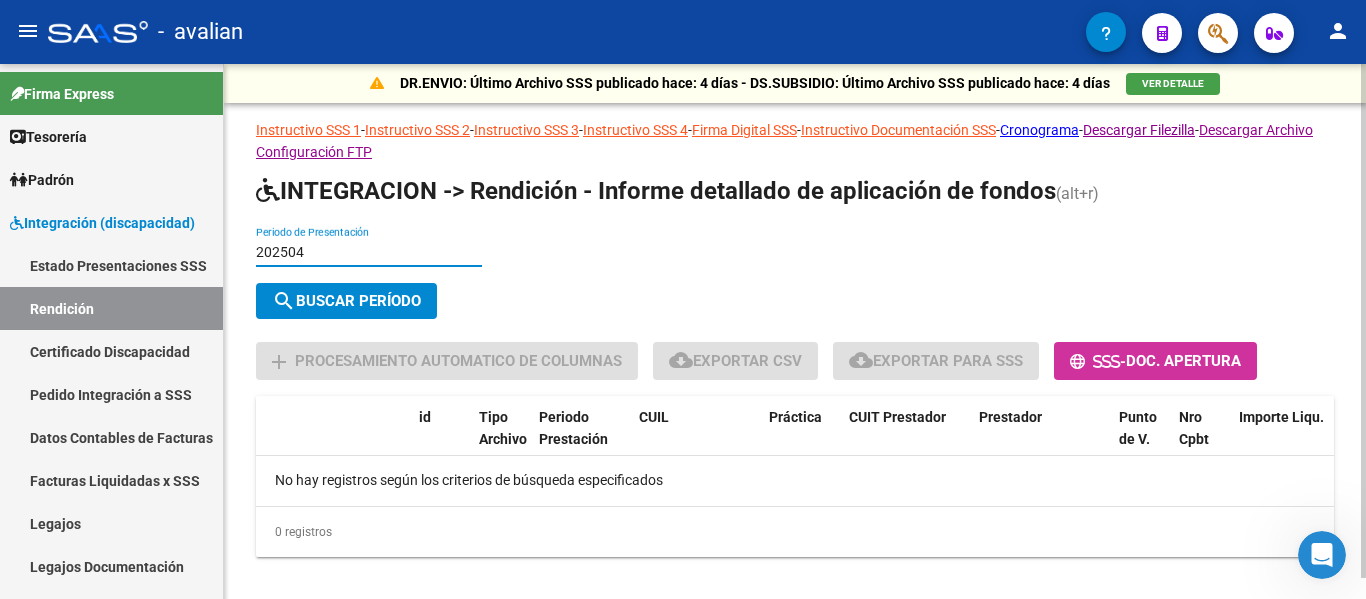 type on "202504" 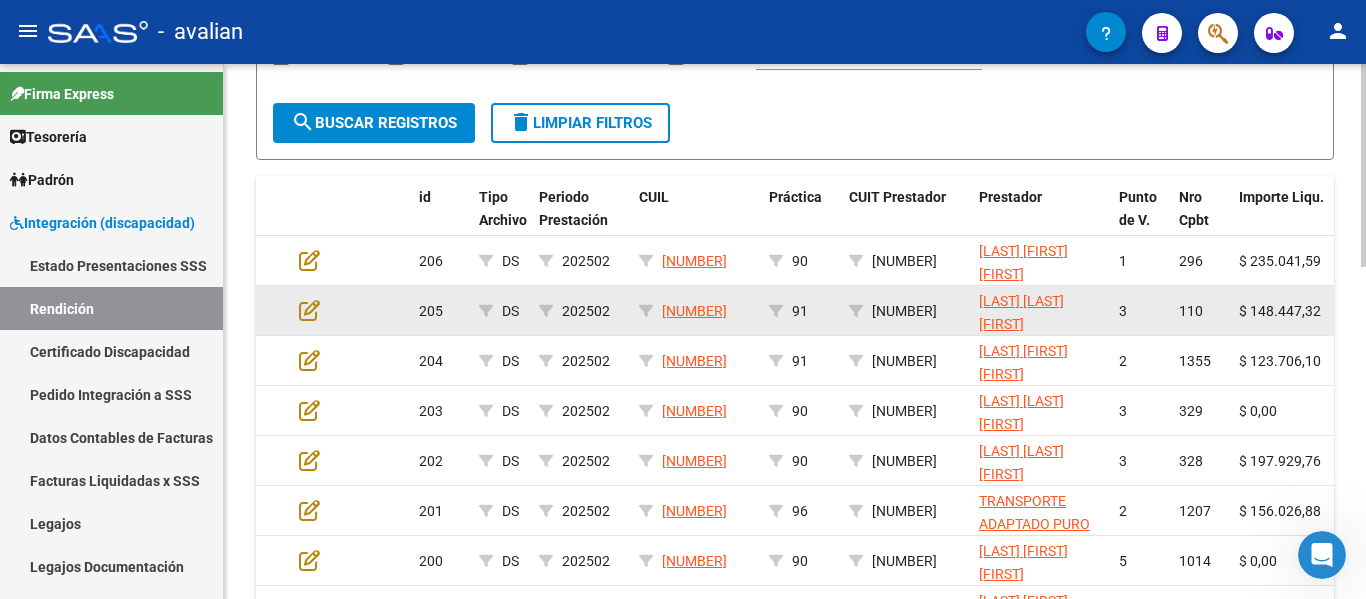 scroll, scrollTop: 601, scrollLeft: 0, axis: vertical 